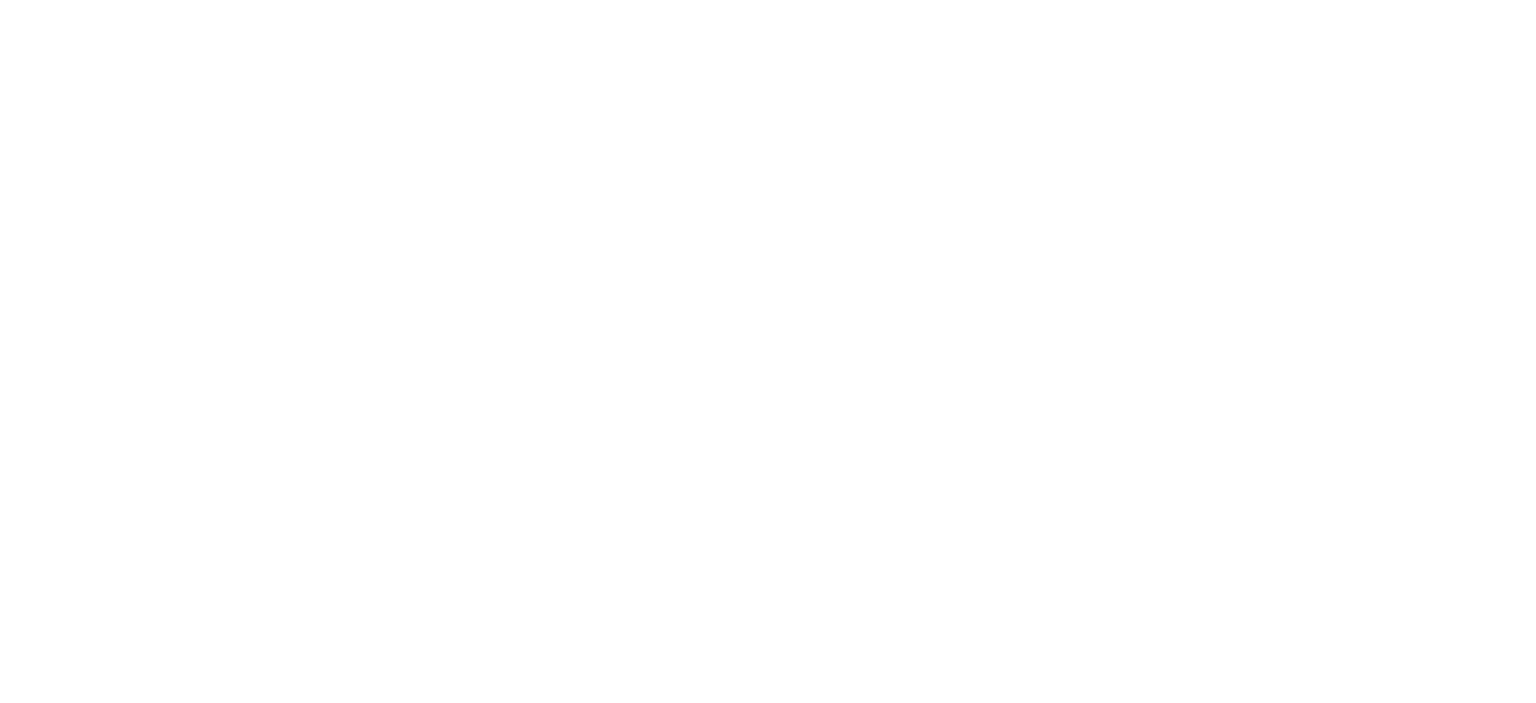 scroll, scrollTop: 0, scrollLeft: 0, axis: both 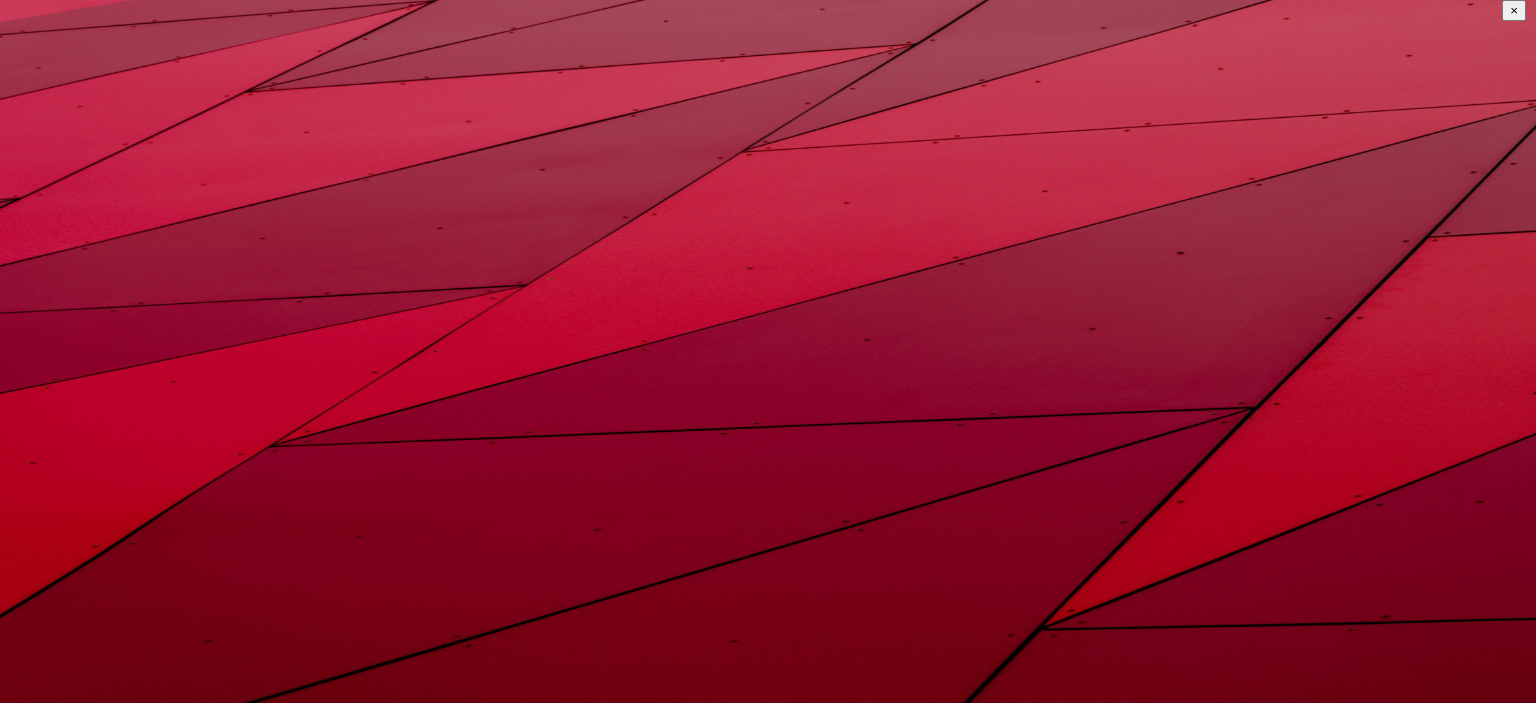 type on "[PERSON]" 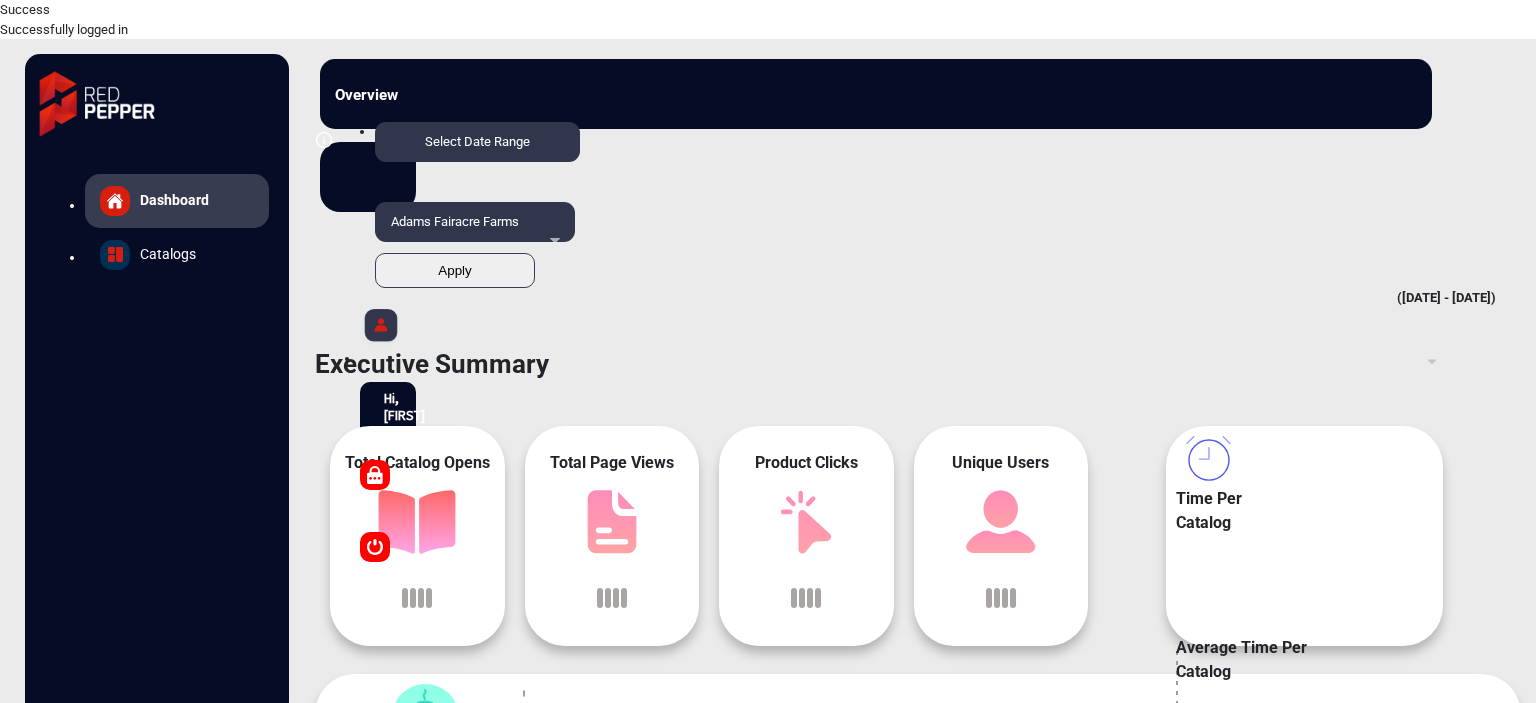 scroll, scrollTop: 15, scrollLeft: 0, axis: vertical 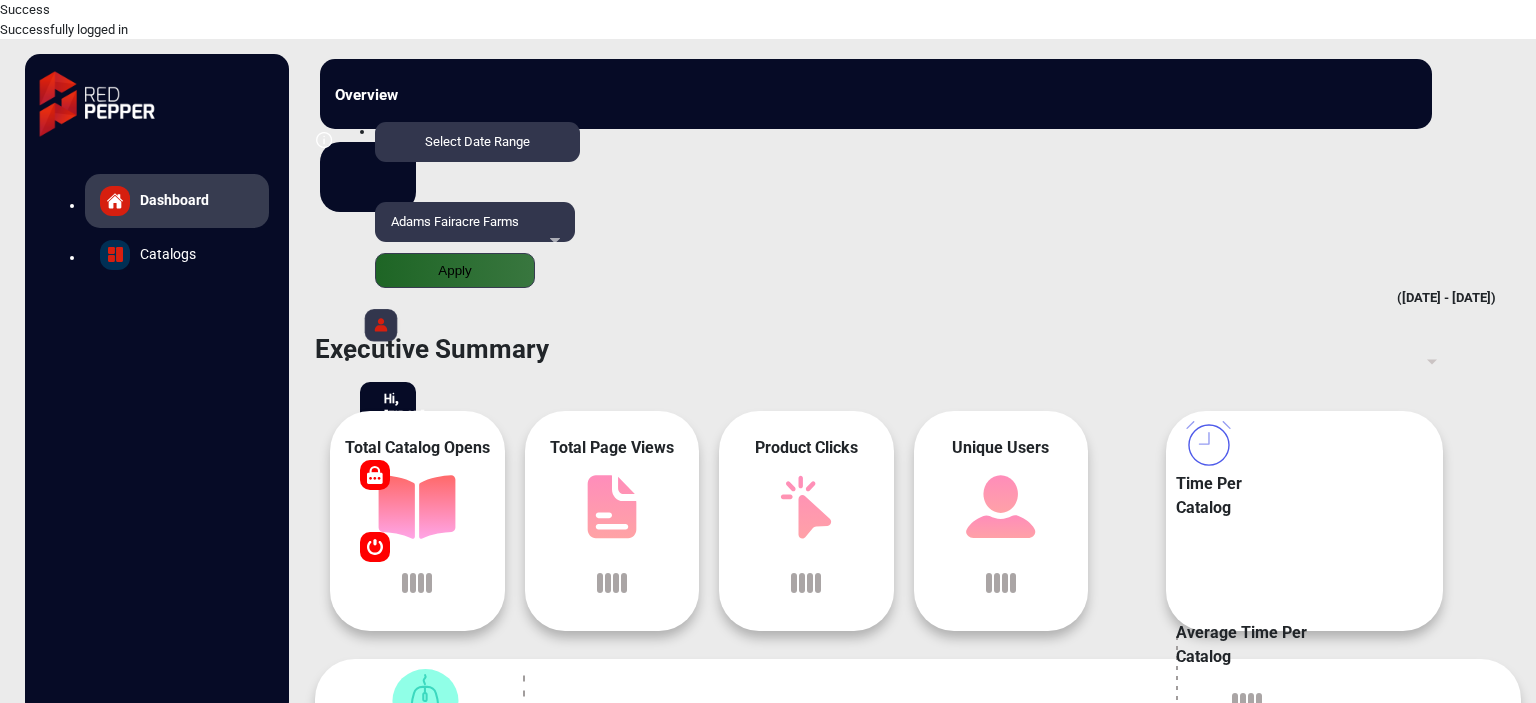 click on "Successfully logged in" at bounding box center (768, 30) 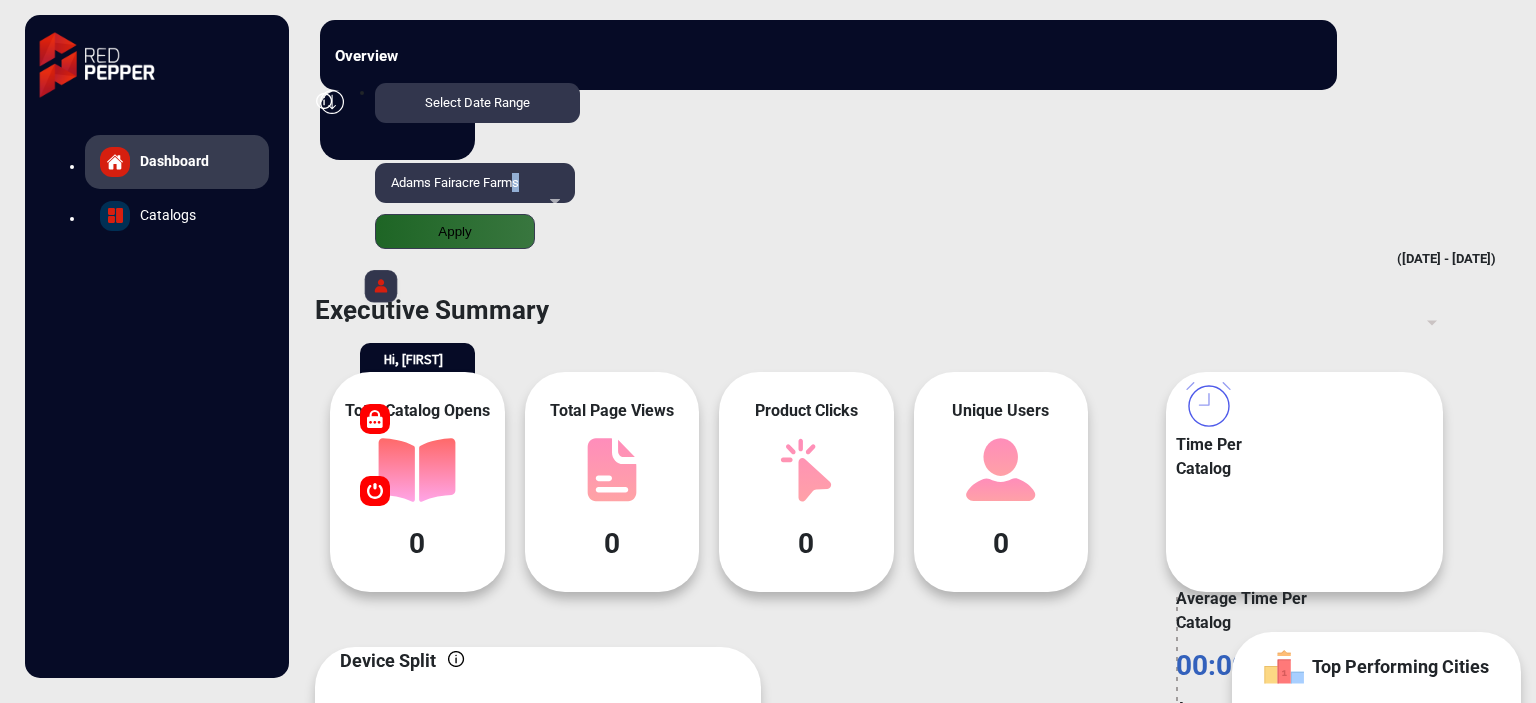 click on "Adams Fairacre Farms" at bounding box center (455, 182) 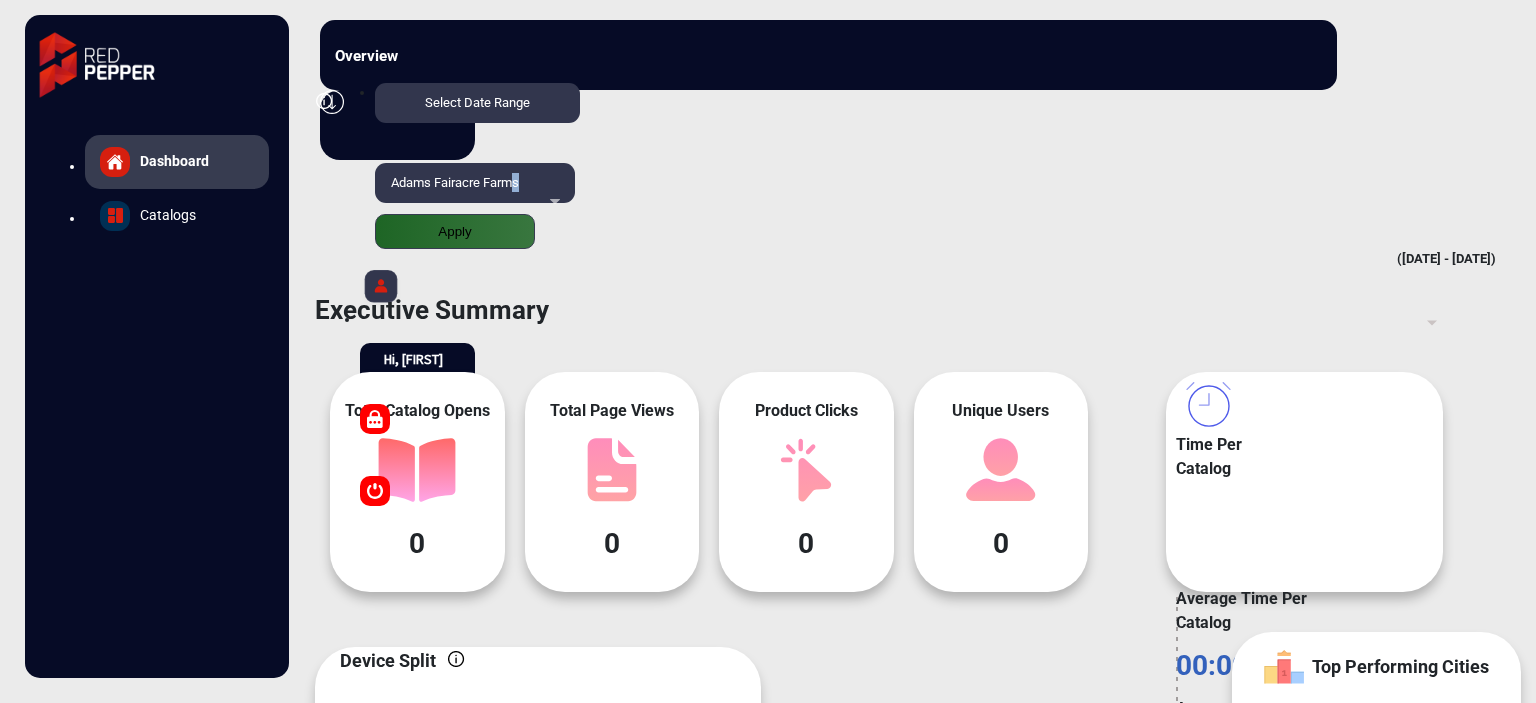 scroll, scrollTop: 1677, scrollLeft: 0, axis: vertical 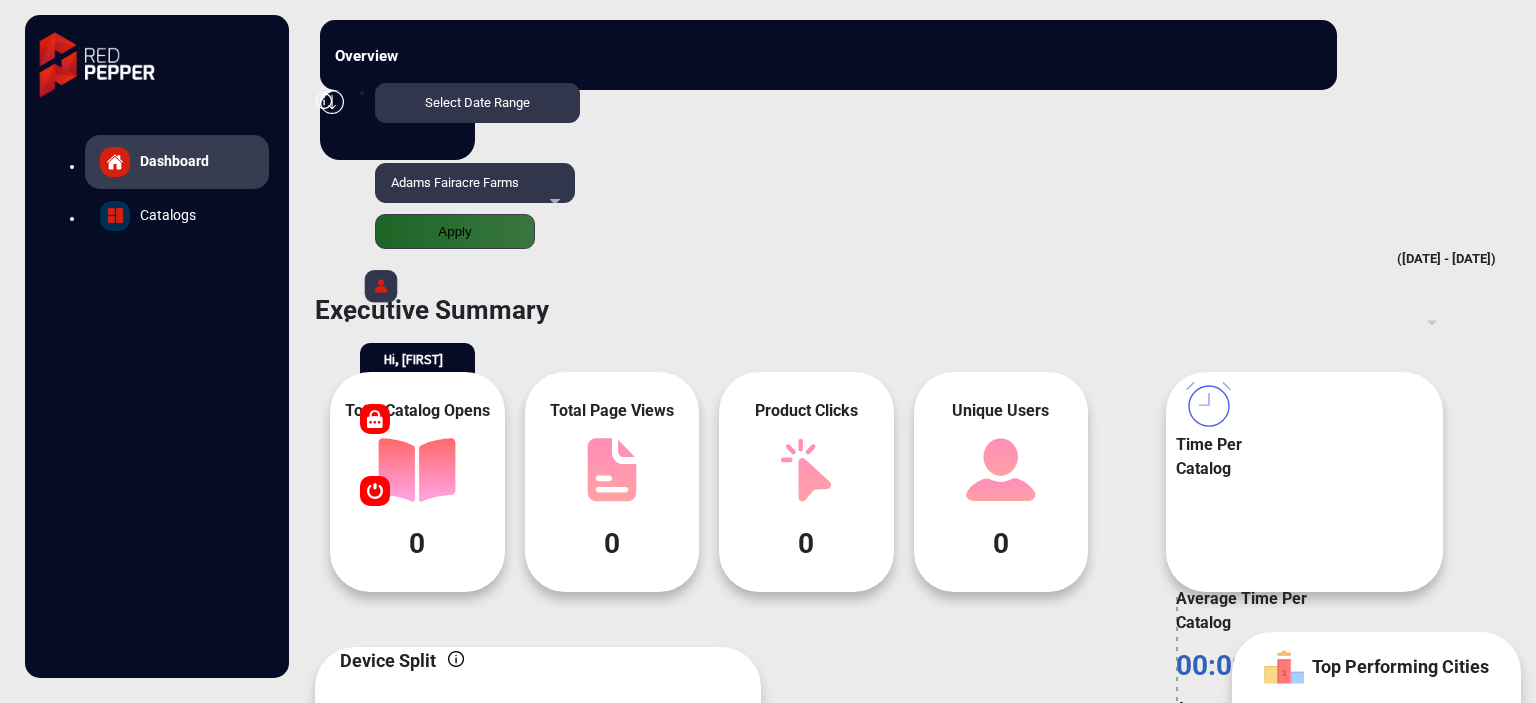 drag, startPoint x: 827, startPoint y: 211, endPoint x: 1203, endPoint y: 142, distance: 382.2787 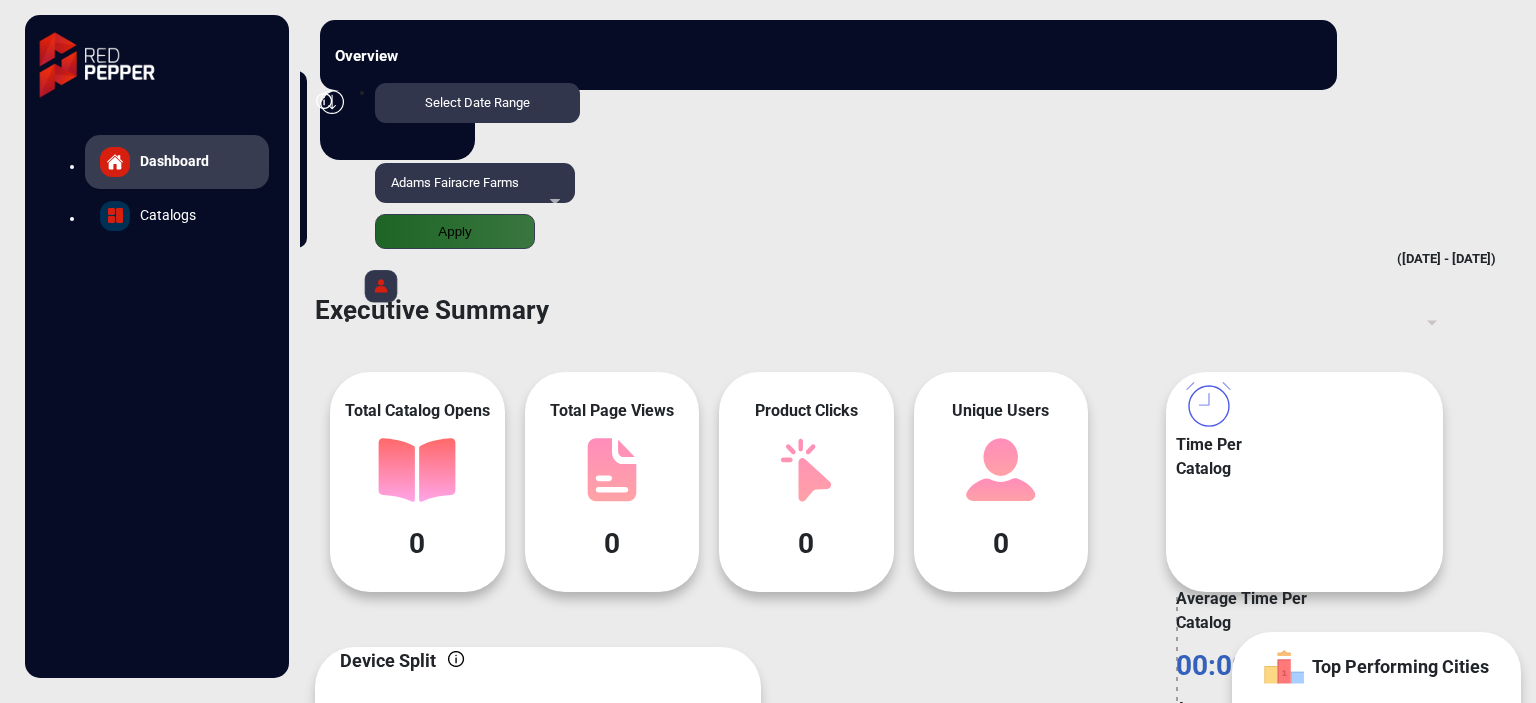 click on "Log Out" at bounding box center (202, 186) 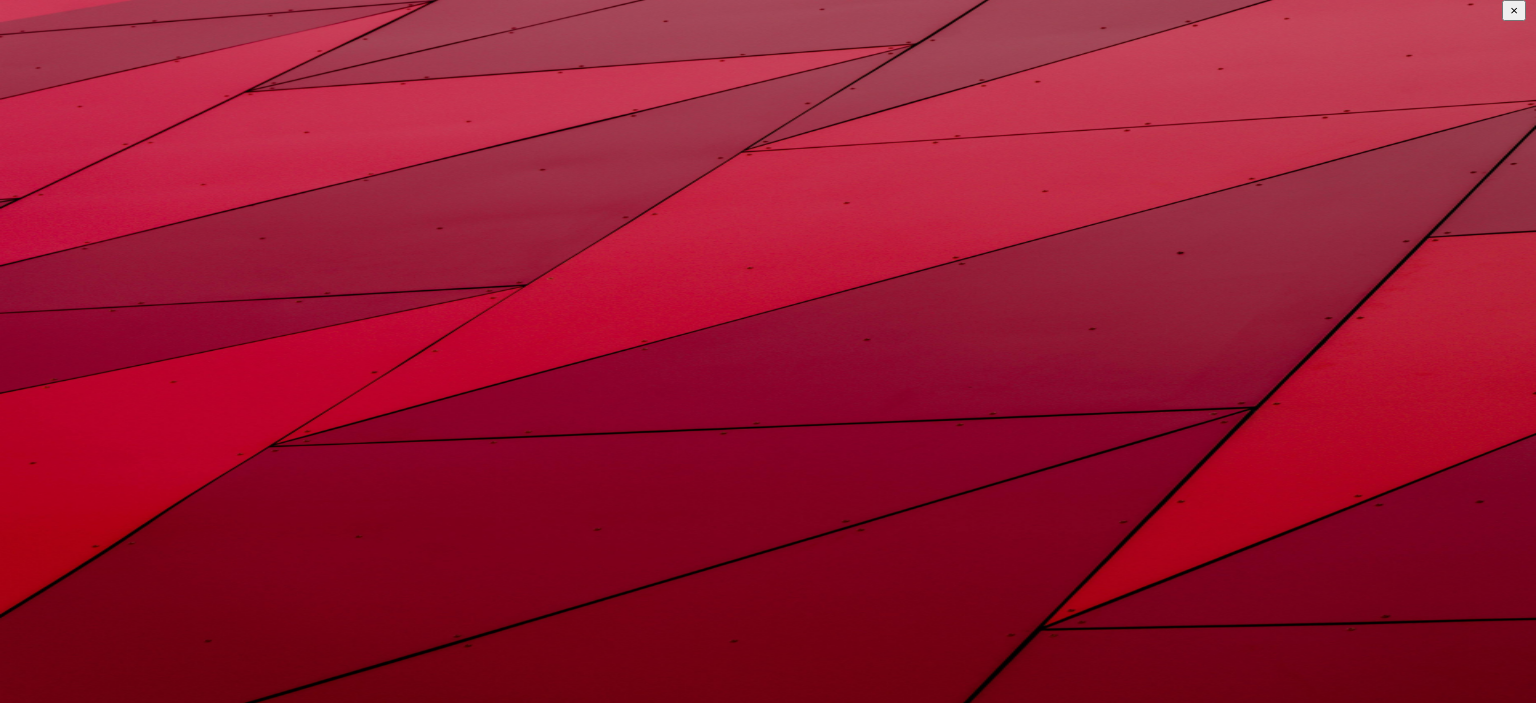 click on "[PERSON]" at bounding box center [210, 1221] 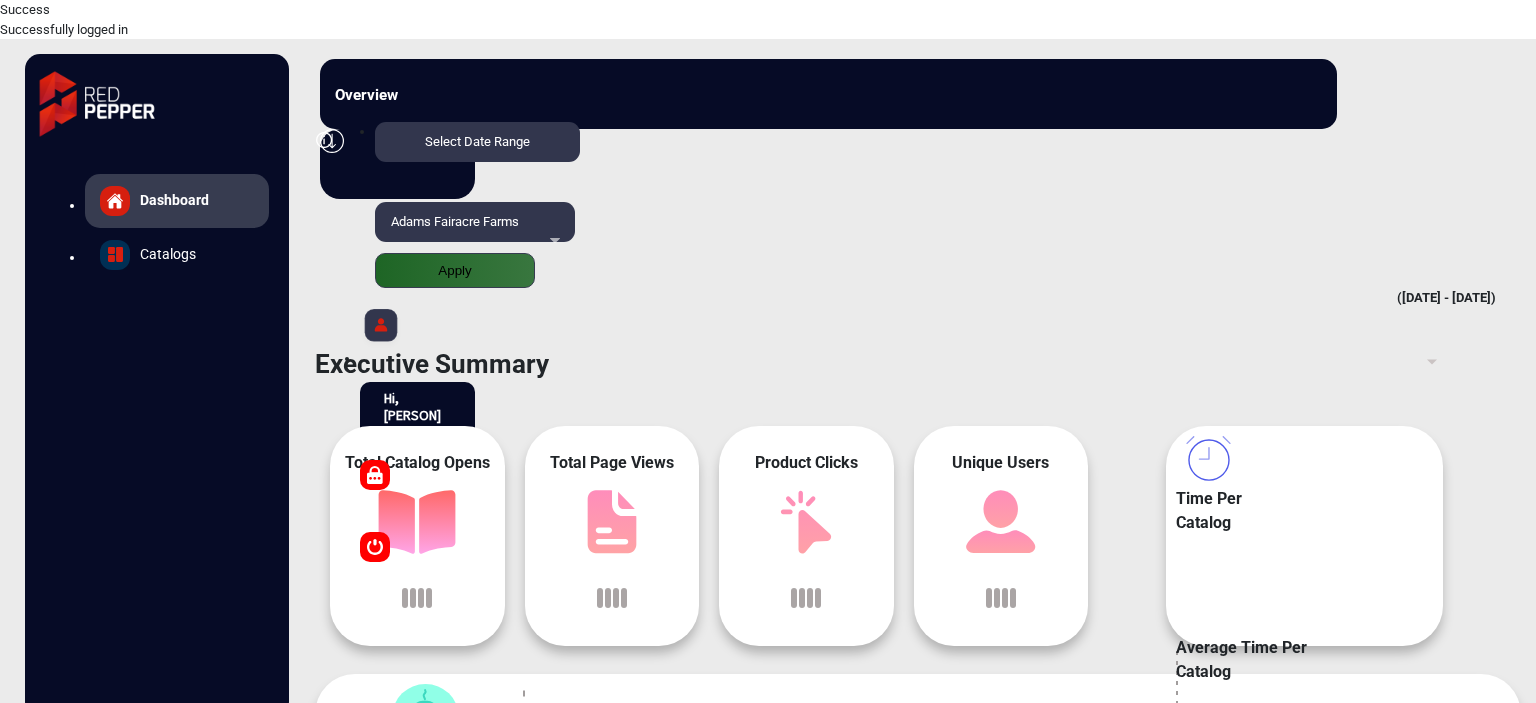 scroll, scrollTop: 15, scrollLeft: 0, axis: vertical 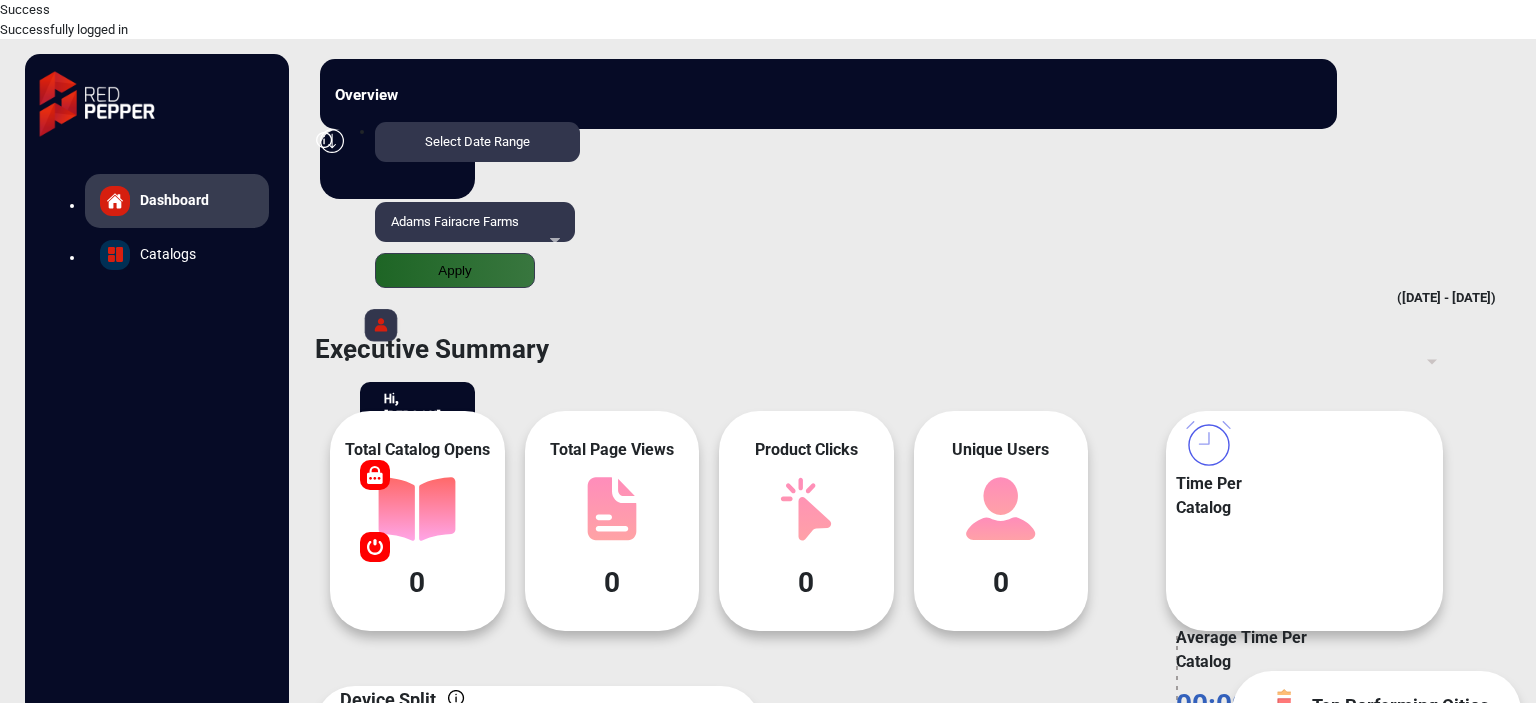 click on "Adams Fairacre Farms" at bounding box center (475, 232) 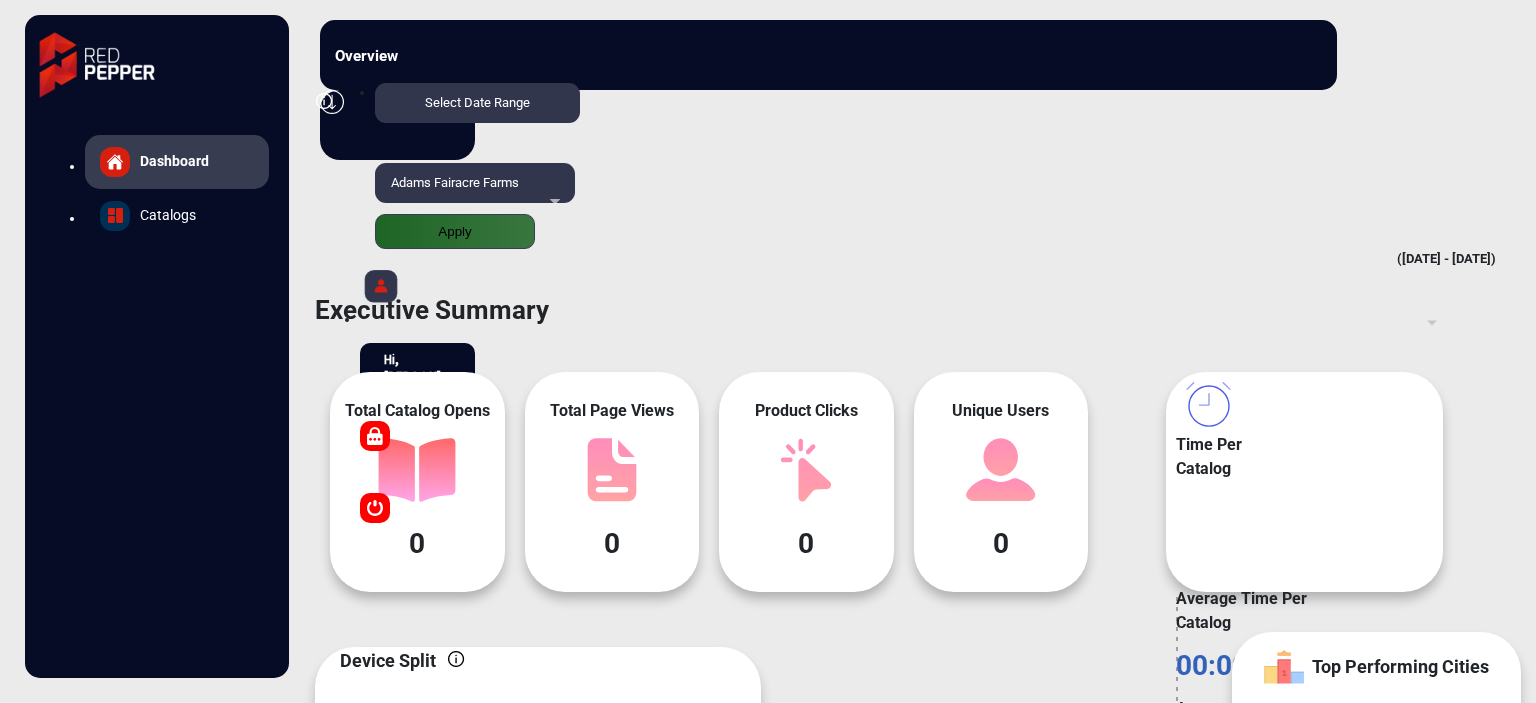 scroll, scrollTop: 2984, scrollLeft: 0, axis: vertical 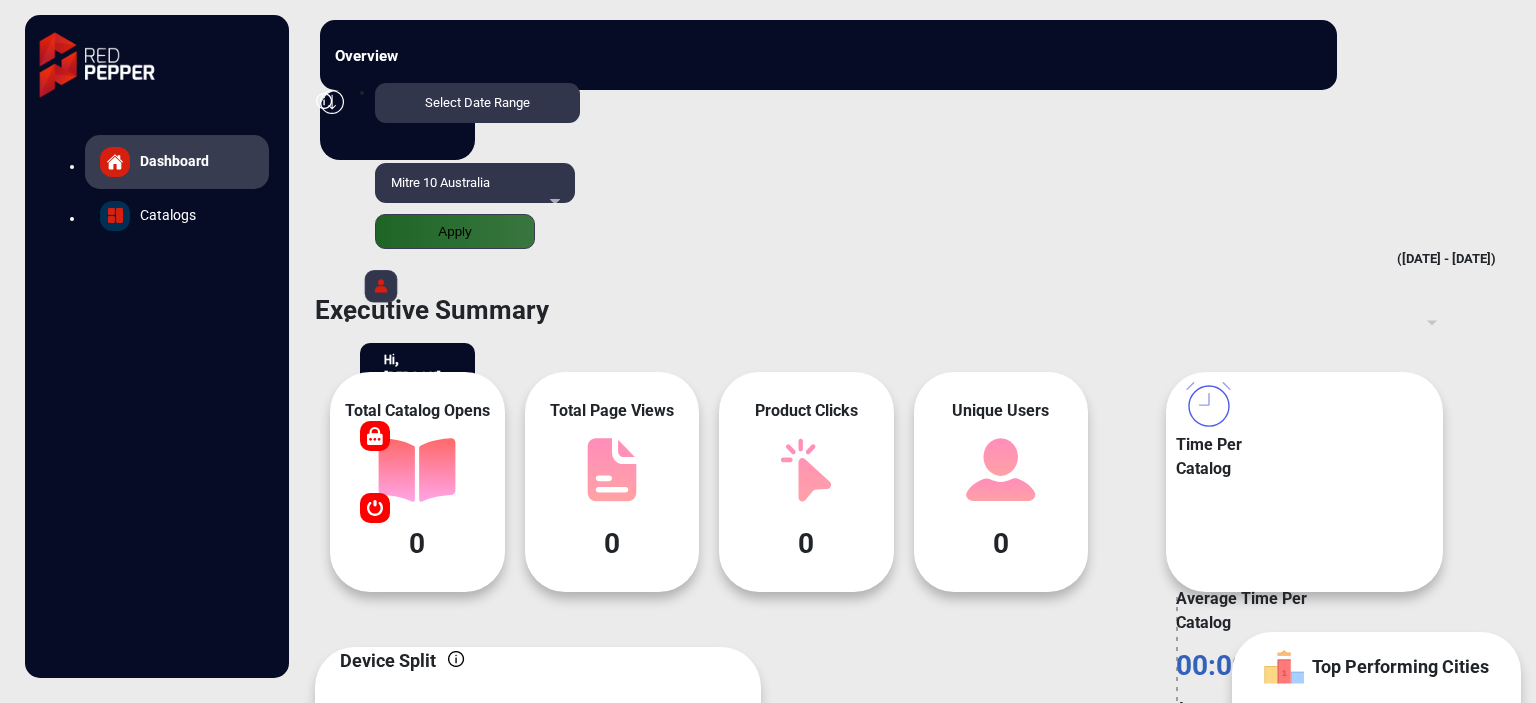 click on "Apply" at bounding box center (455, 231) 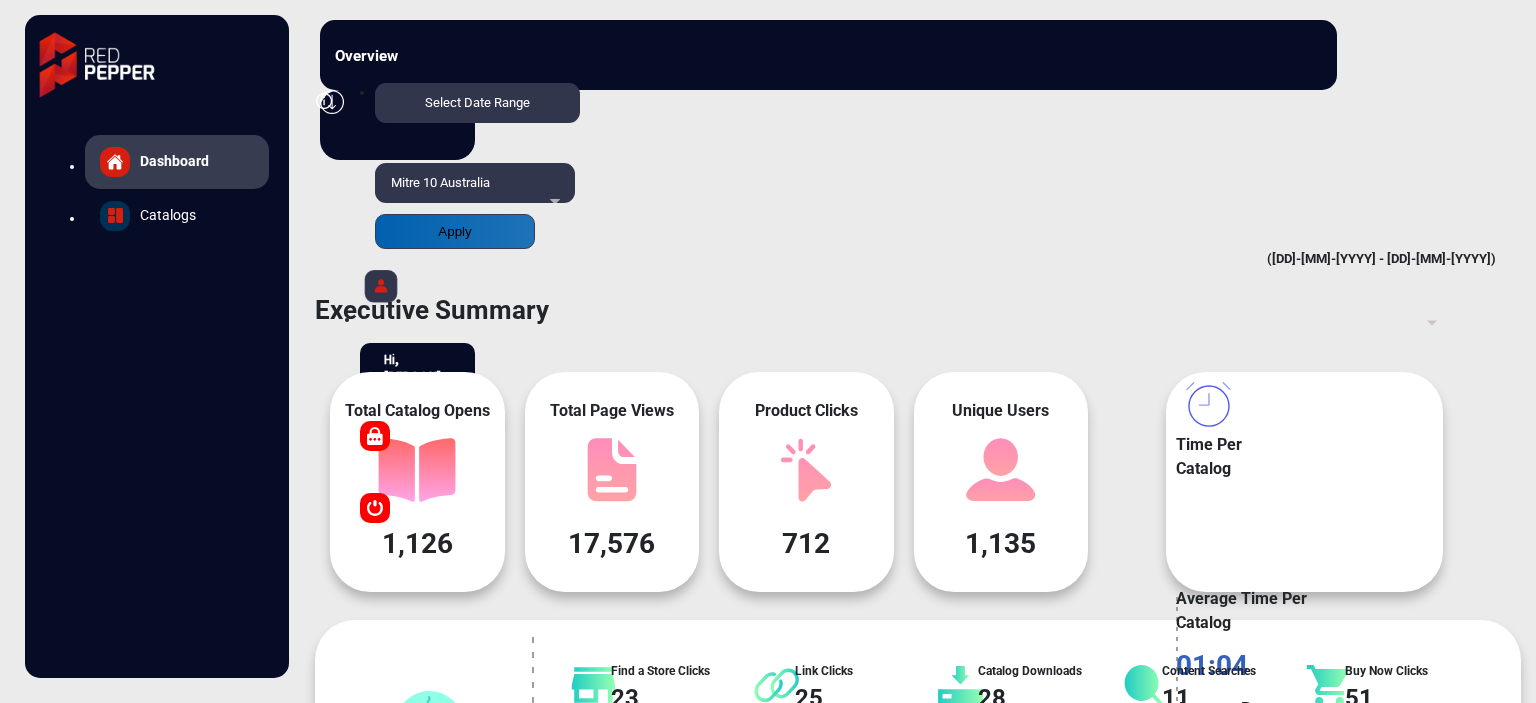 scroll, scrollTop: 999101, scrollLeft: 998828, axis: both 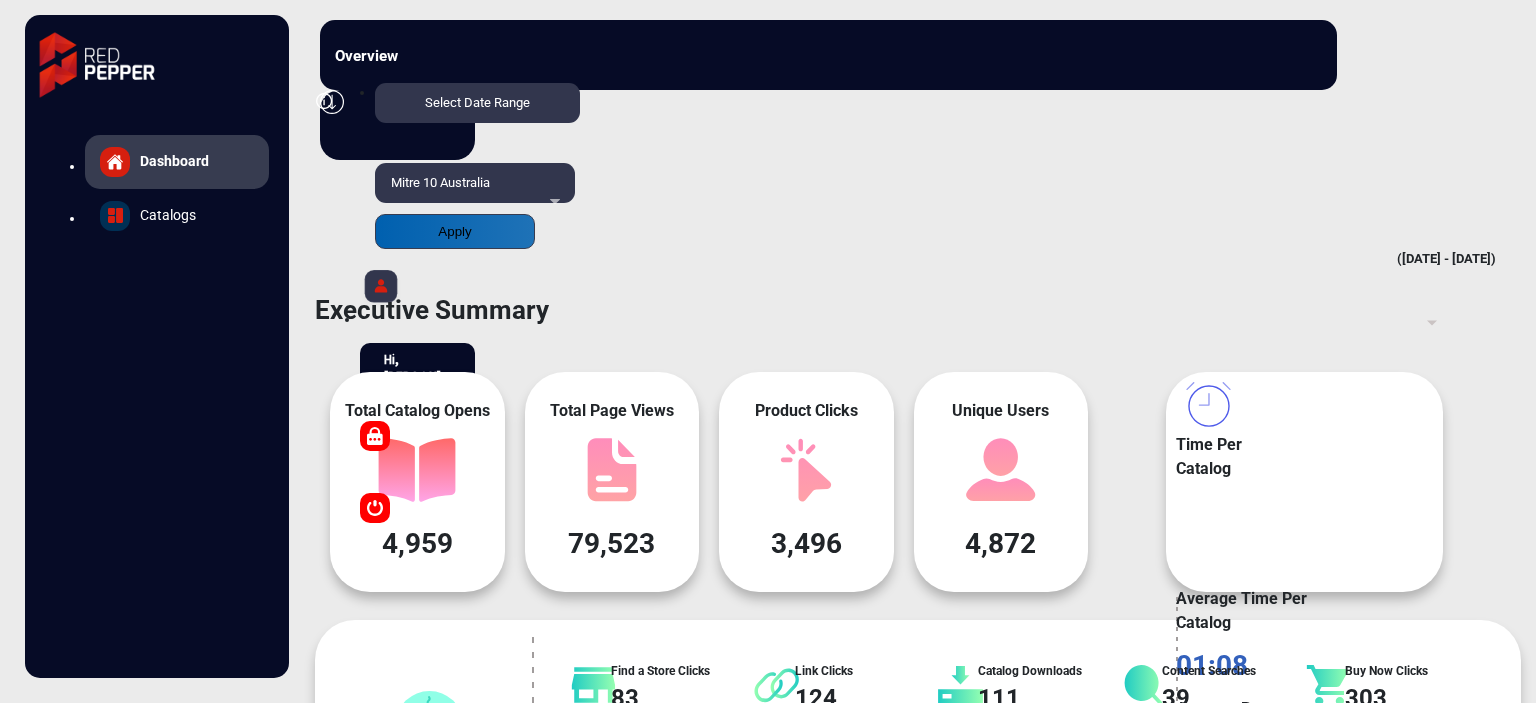 click on "Catalogs" at bounding box center [174, 161] 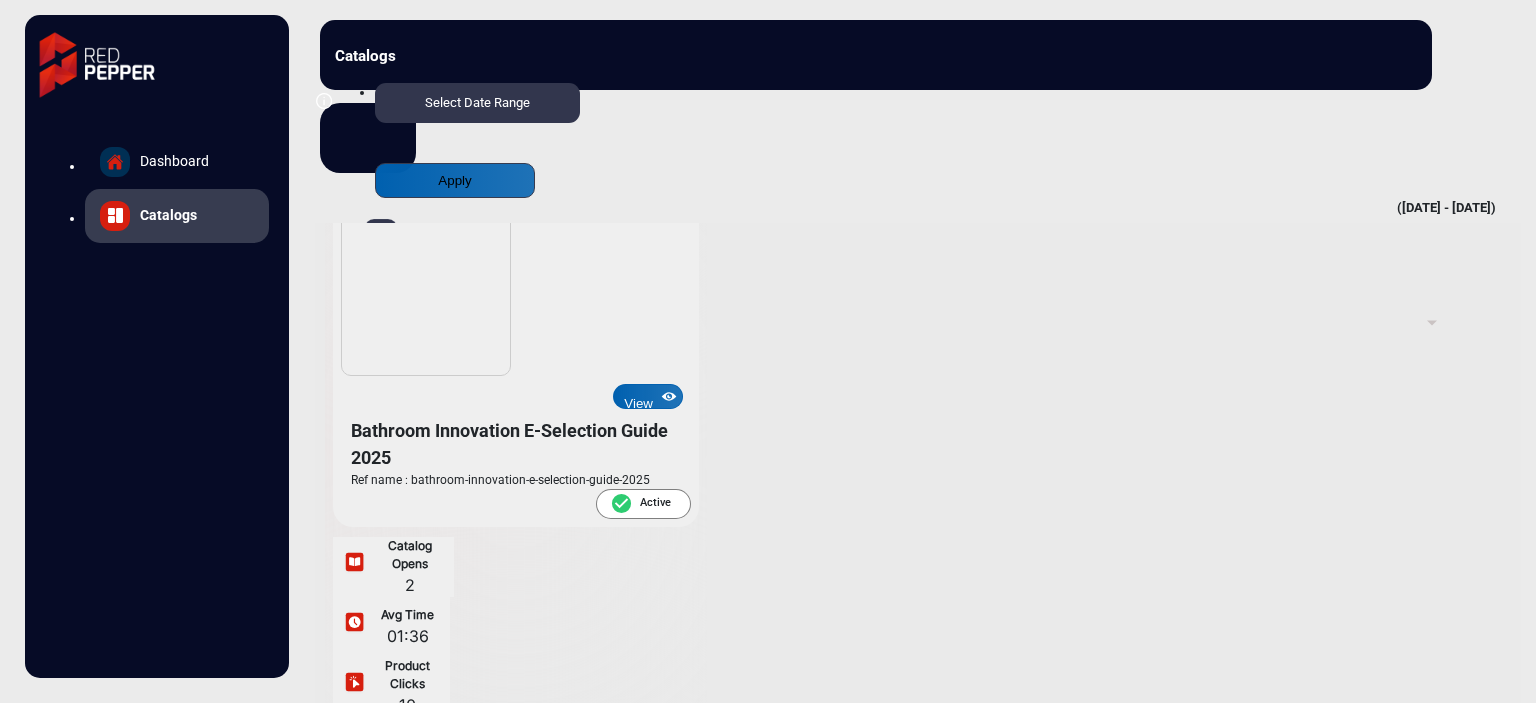 scroll, scrollTop: 266, scrollLeft: 0, axis: vertical 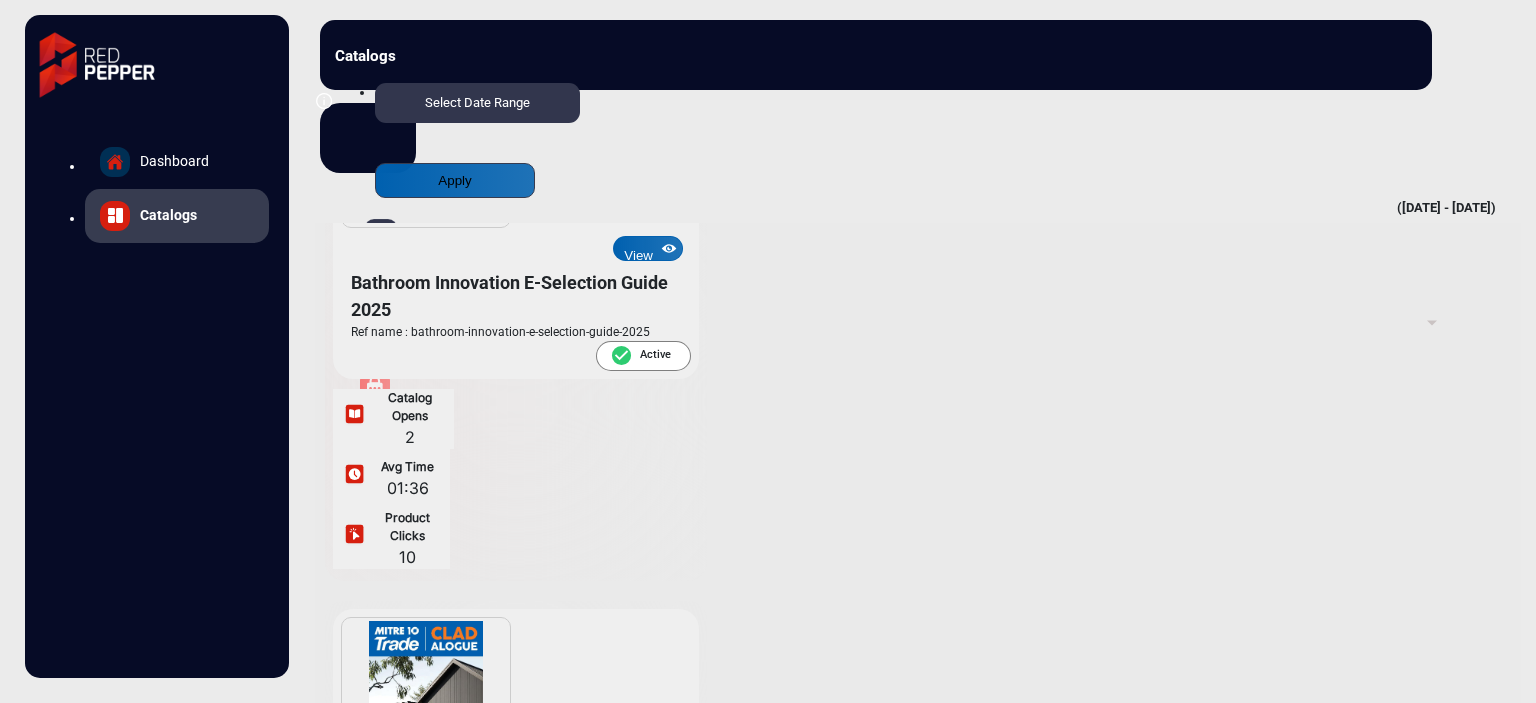 click on "View" at bounding box center (648, 248) 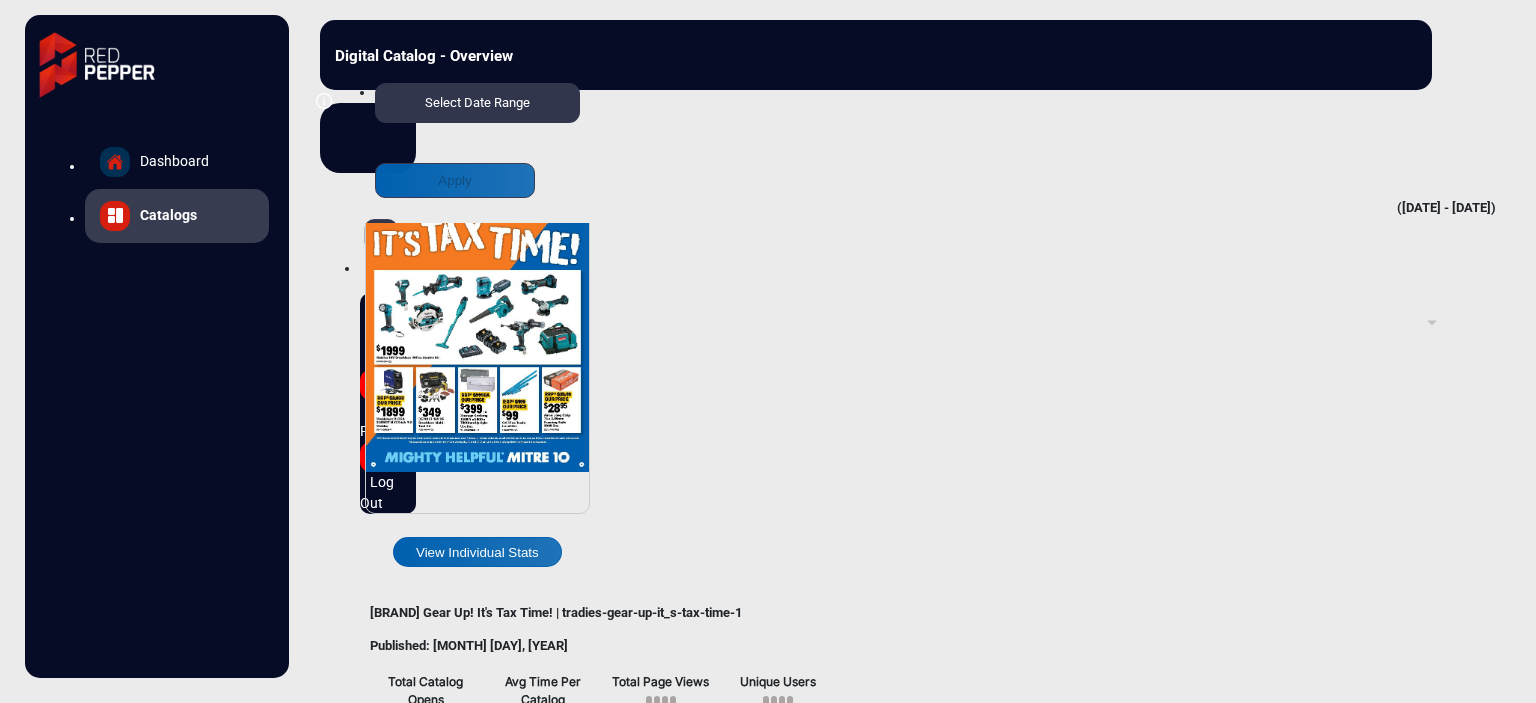 scroll, scrollTop: 15, scrollLeft: 0, axis: vertical 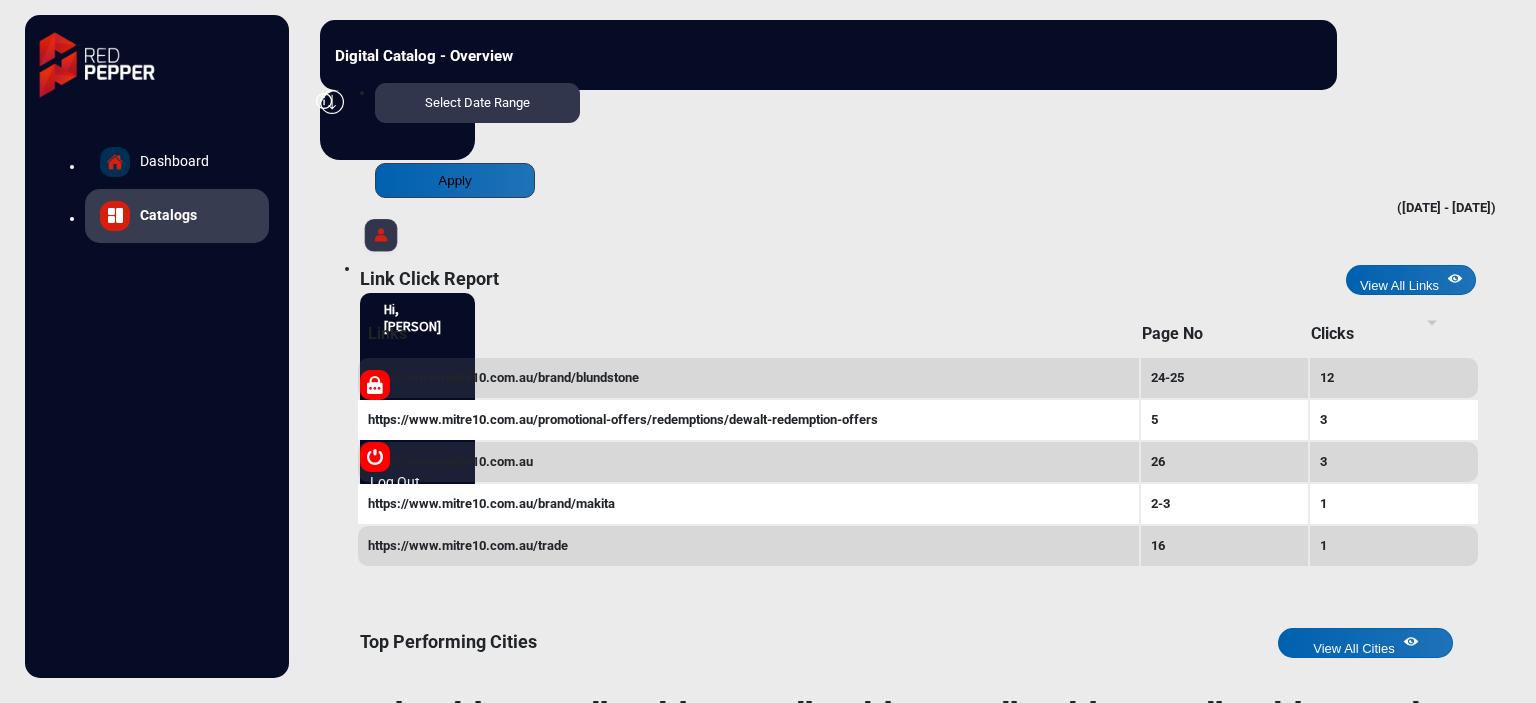 click on "View All Products" at bounding box center [1068, 877] 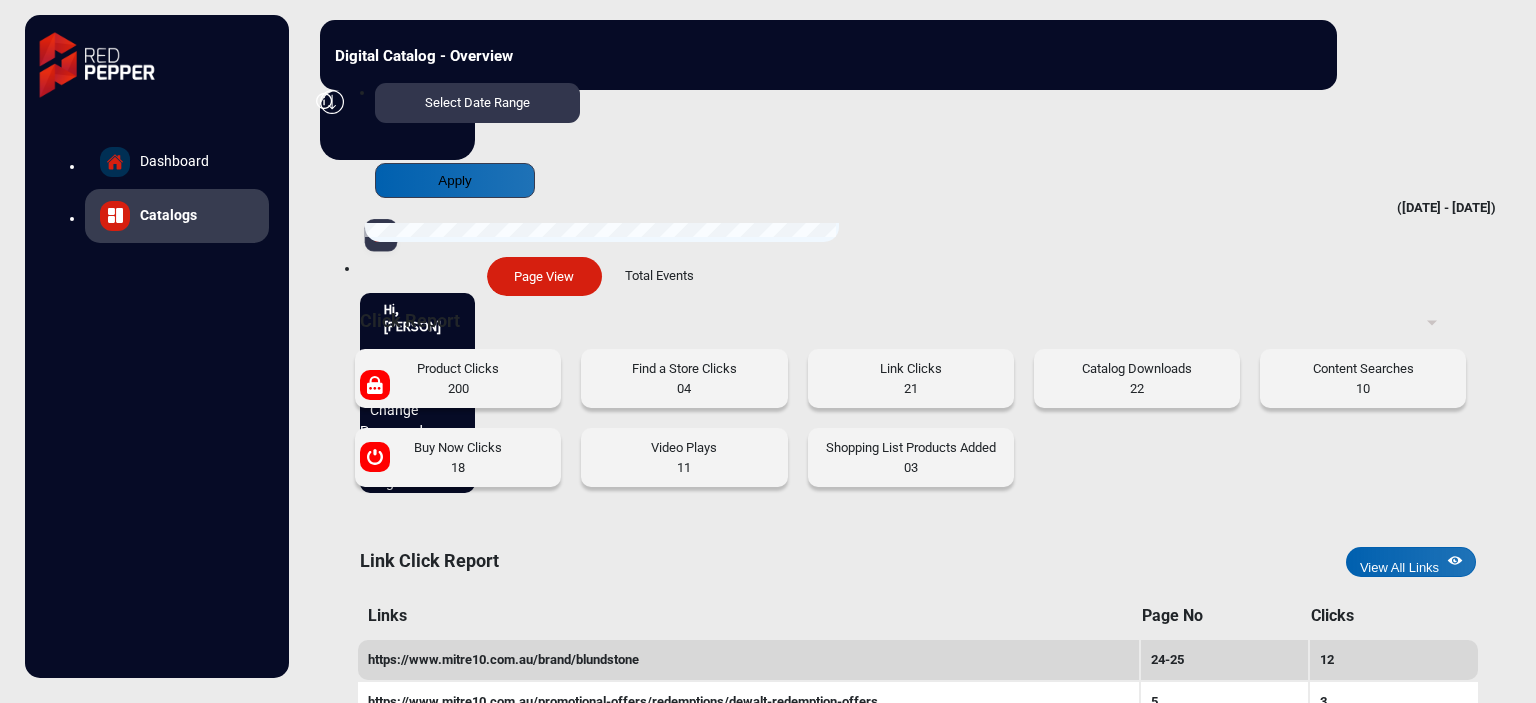 scroll, scrollTop: 1333, scrollLeft: 0, axis: vertical 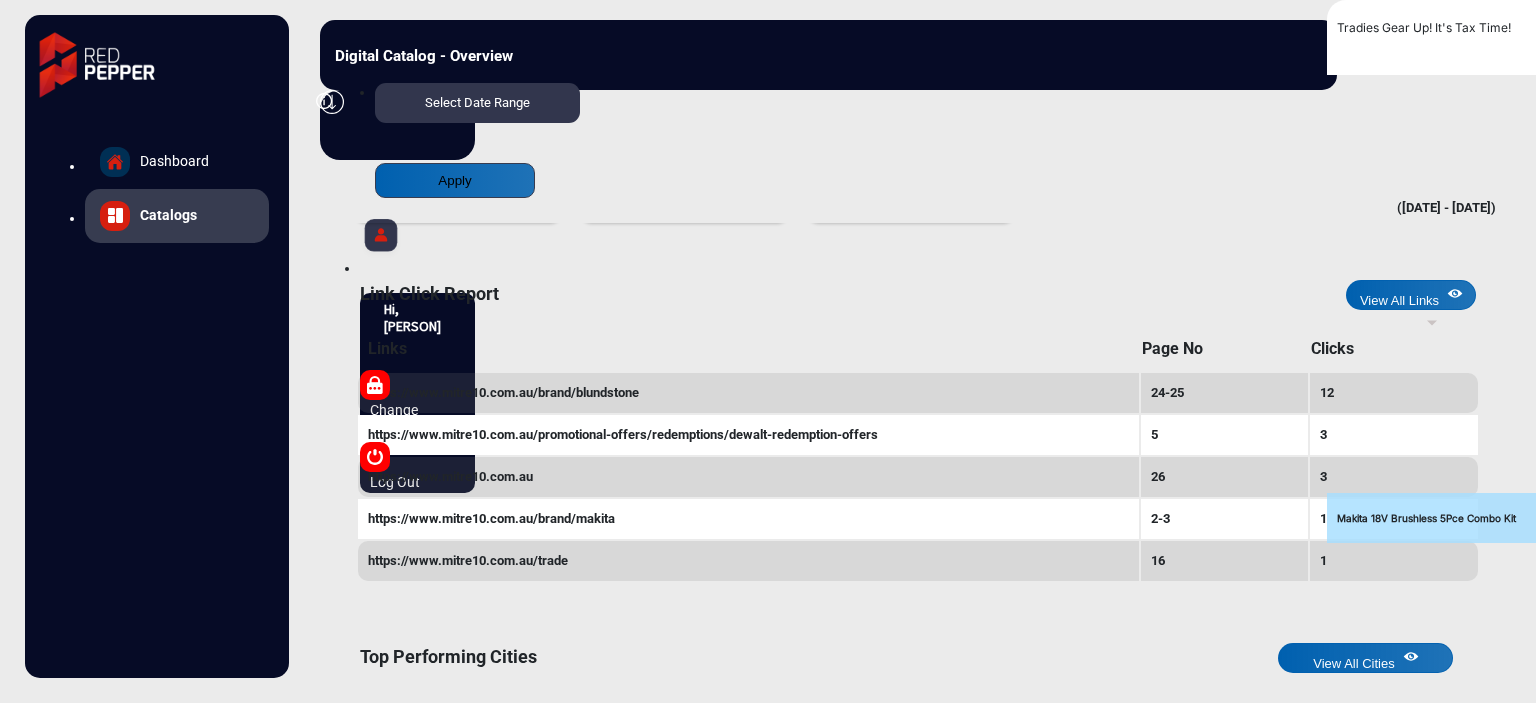 click on "View All Products" at bounding box center (1068, 892) 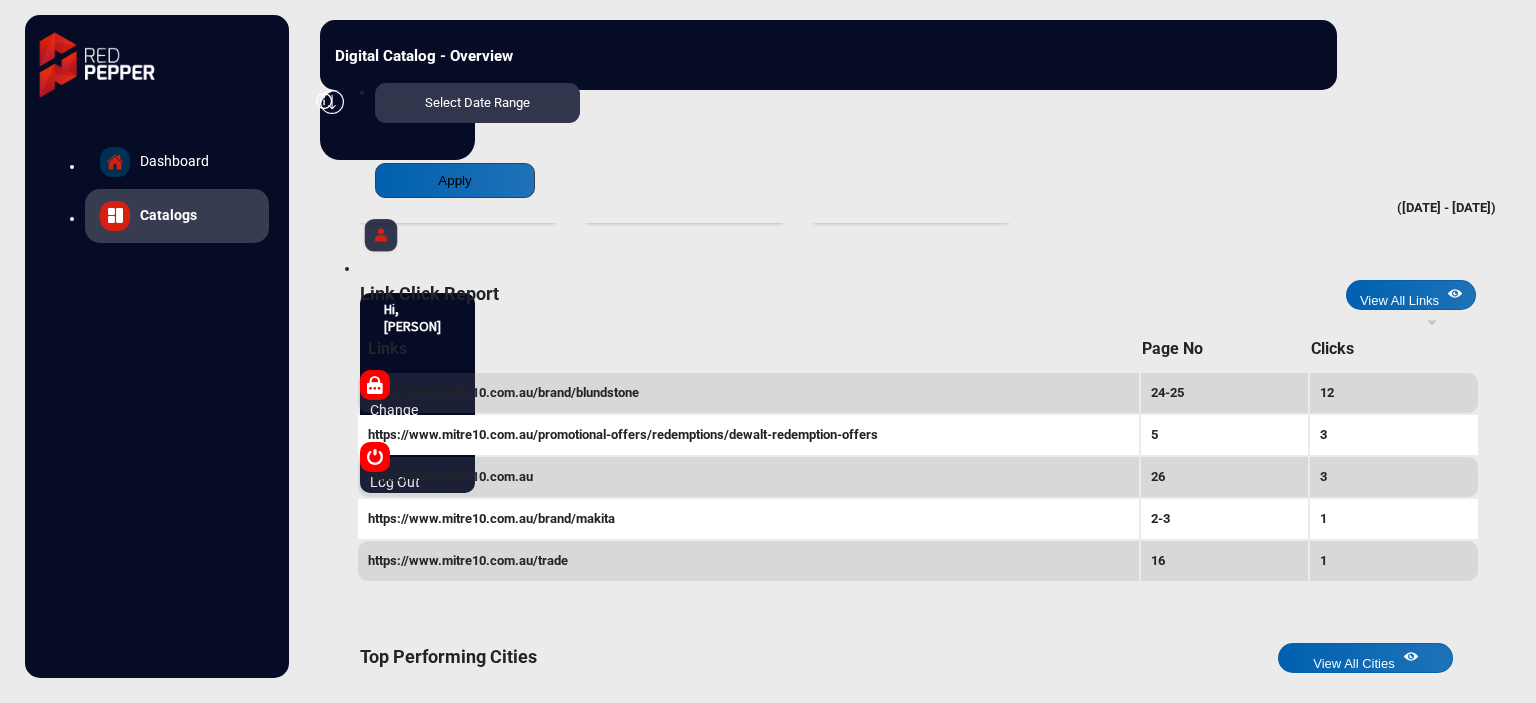 click on "close" at bounding box center (894, 745) 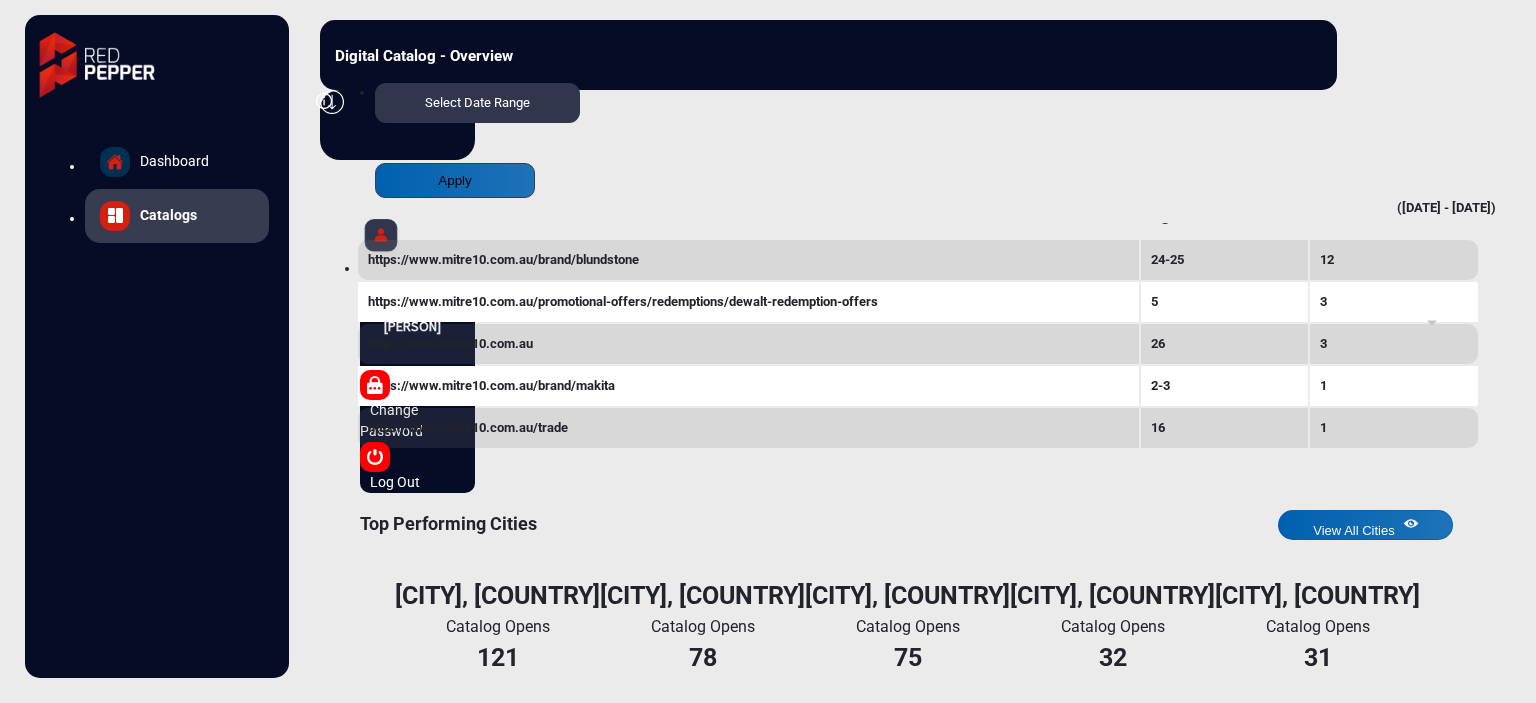 click at bounding box center (381, 238) 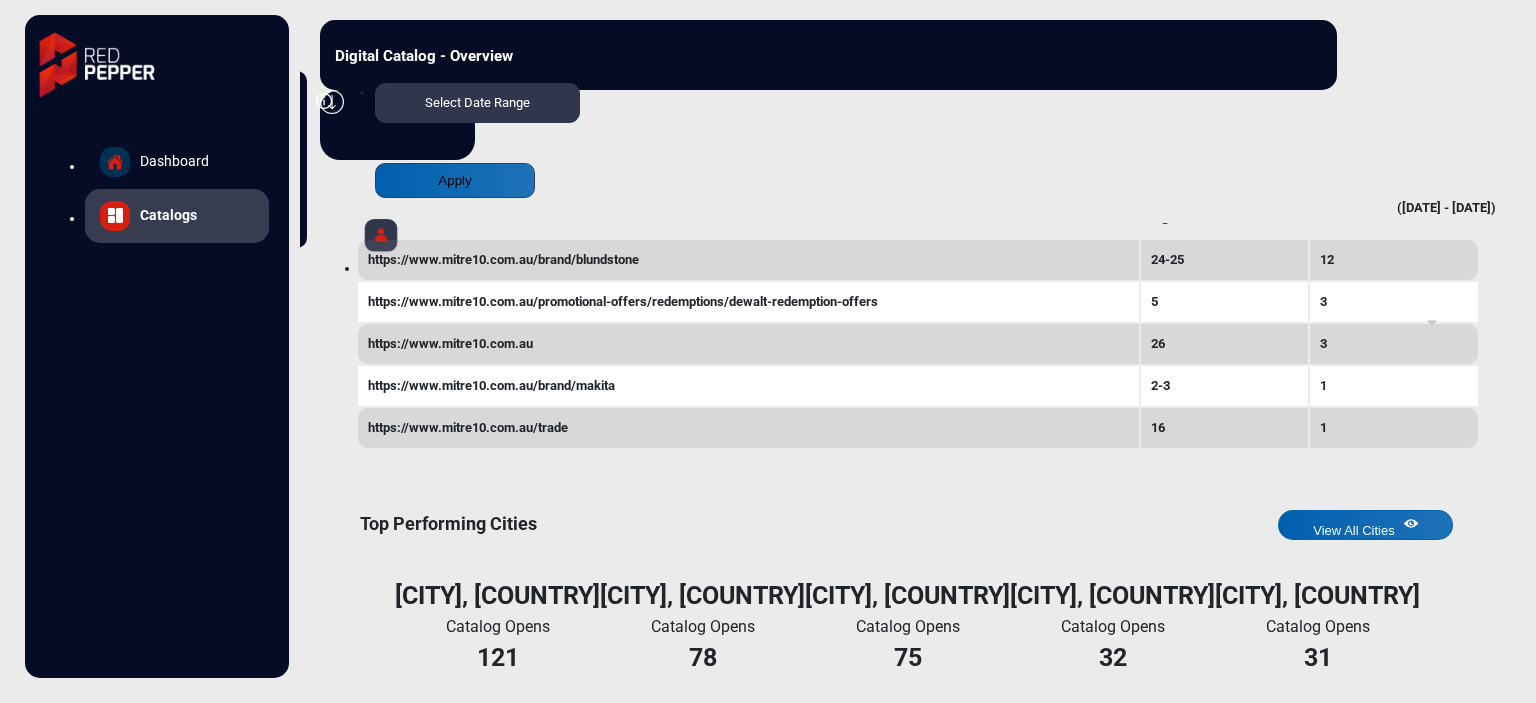 click on "Log Out" at bounding box center (202, 186) 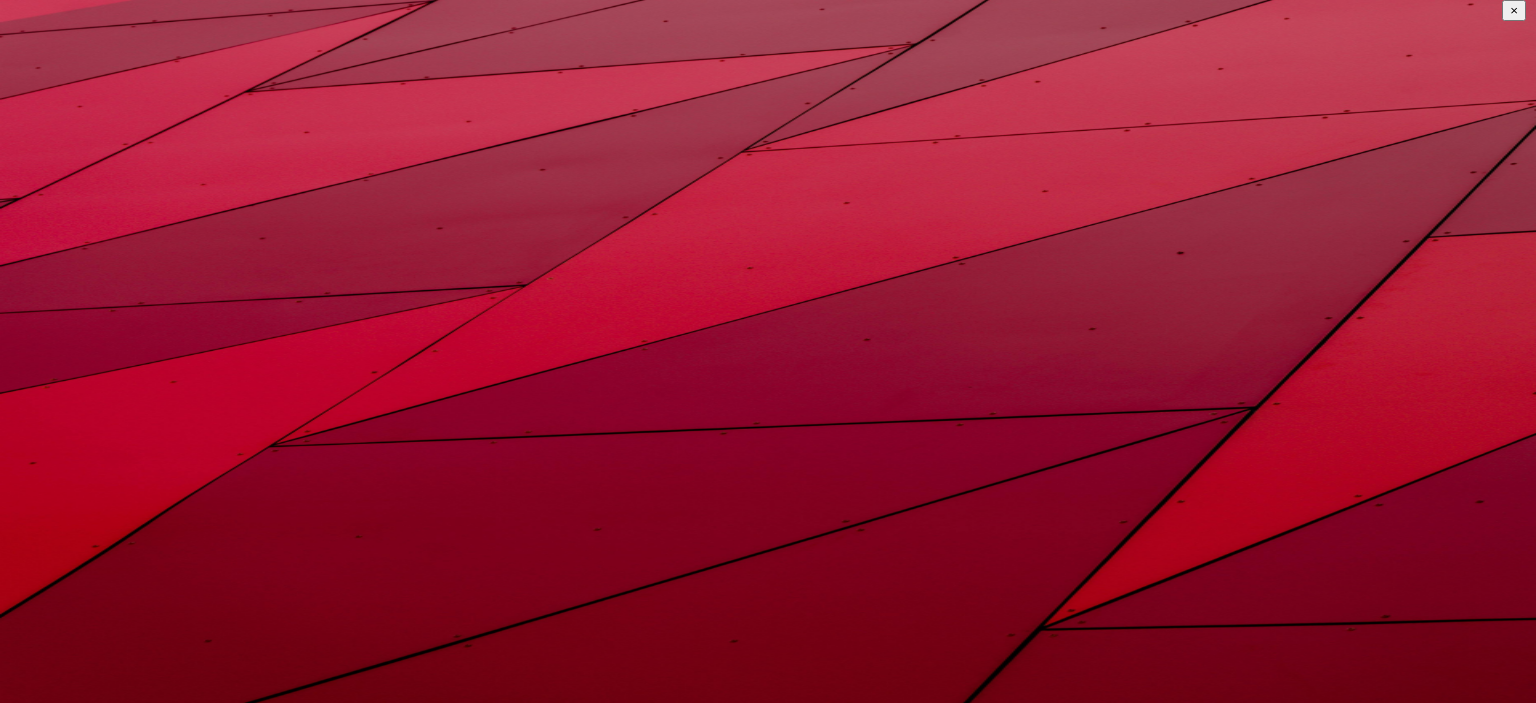 type on "[PERSON]" 